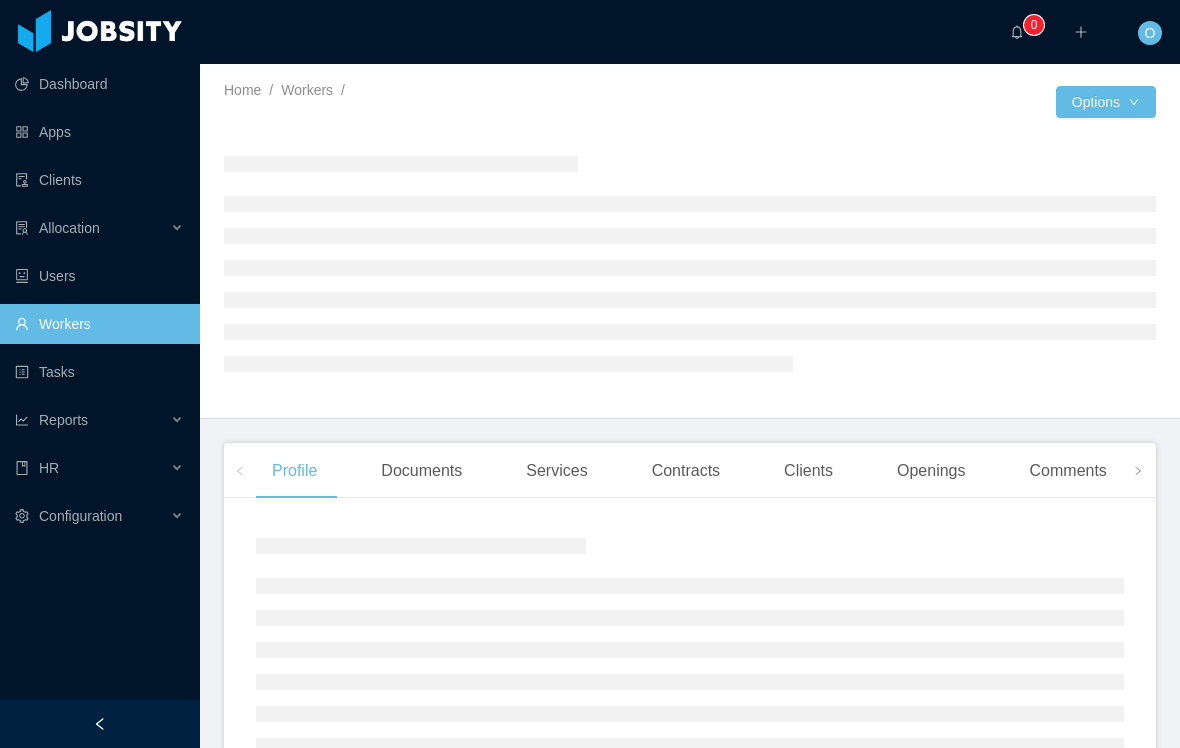 scroll, scrollTop: 0, scrollLeft: 0, axis: both 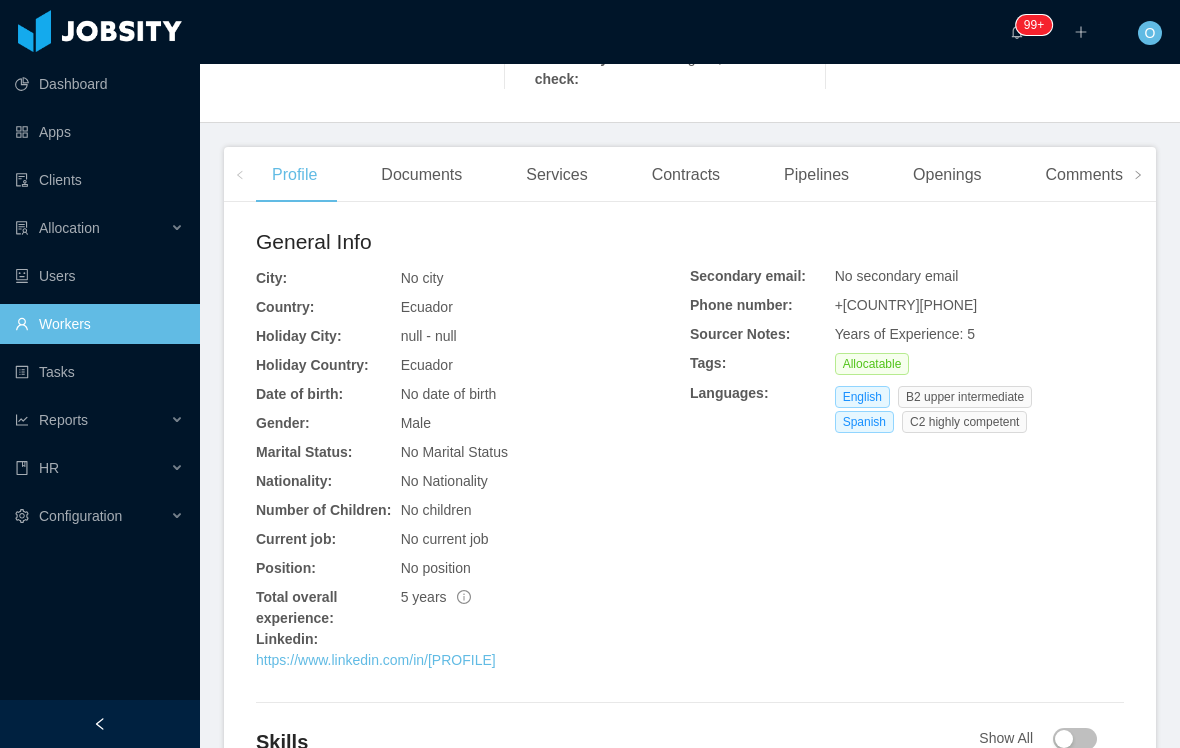 click on "https://www.linkedin.com/in/fernando-valenzuela-asimbaya" at bounding box center [376, 660] 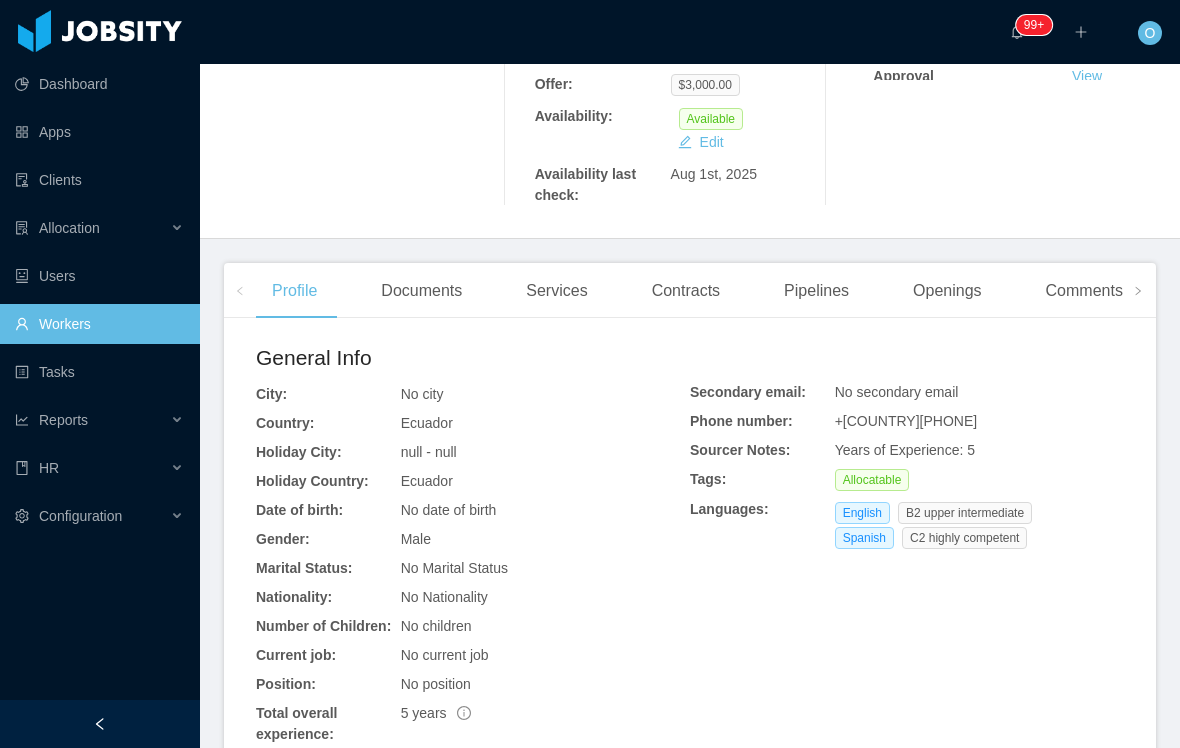 scroll, scrollTop: 455, scrollLeft: 0, axis: vertical 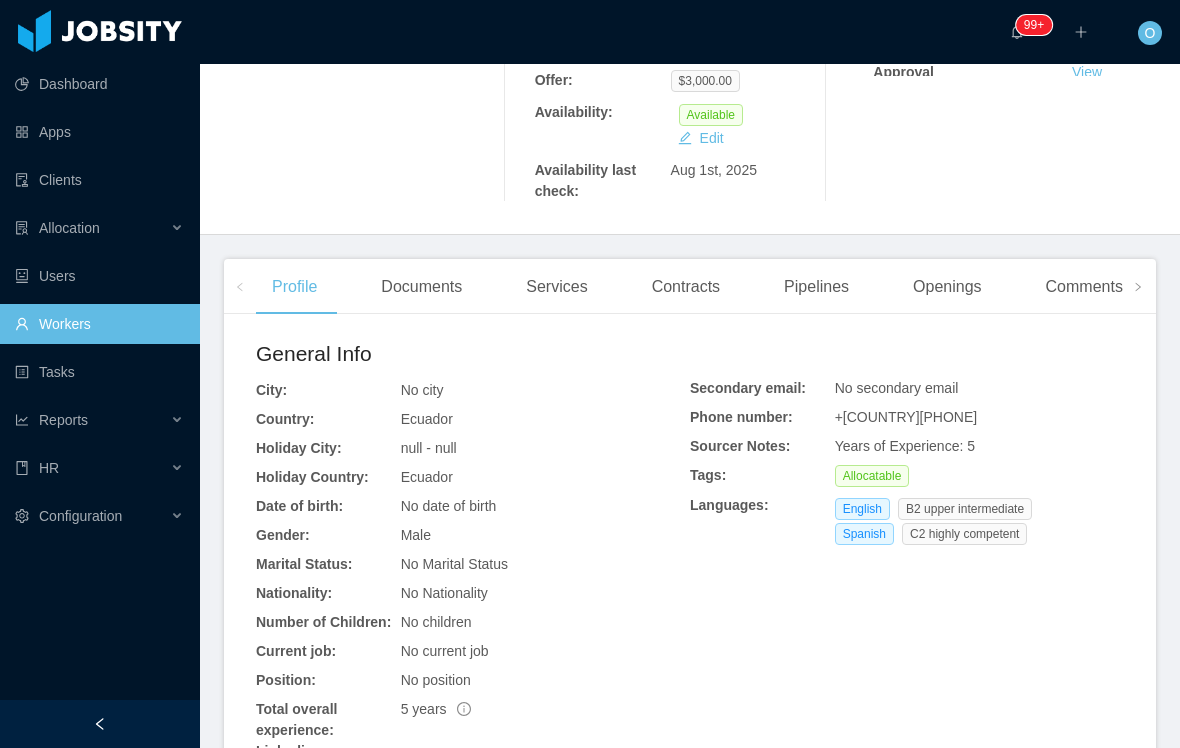 click at bounding box center (1138, 286) 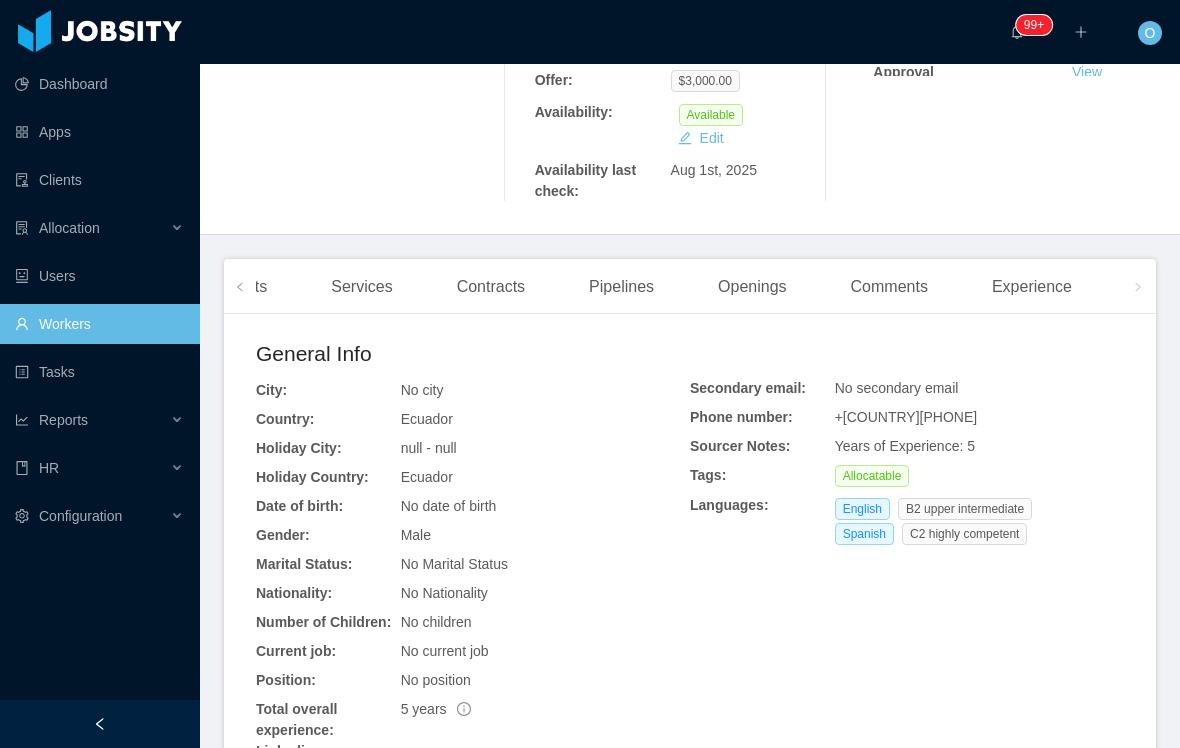 click on "Experience" at bounding box center (1032, 287) 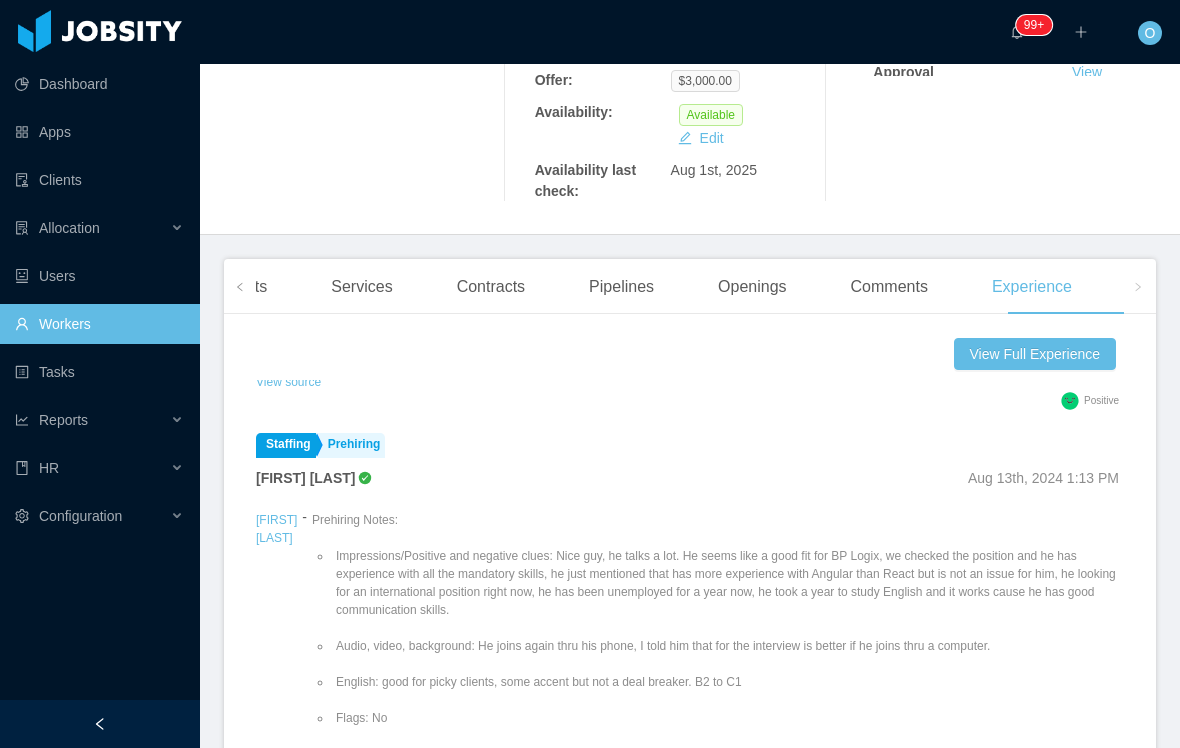 scroll, scrollTop: 192, scrollLeft: 0, axis: vertical 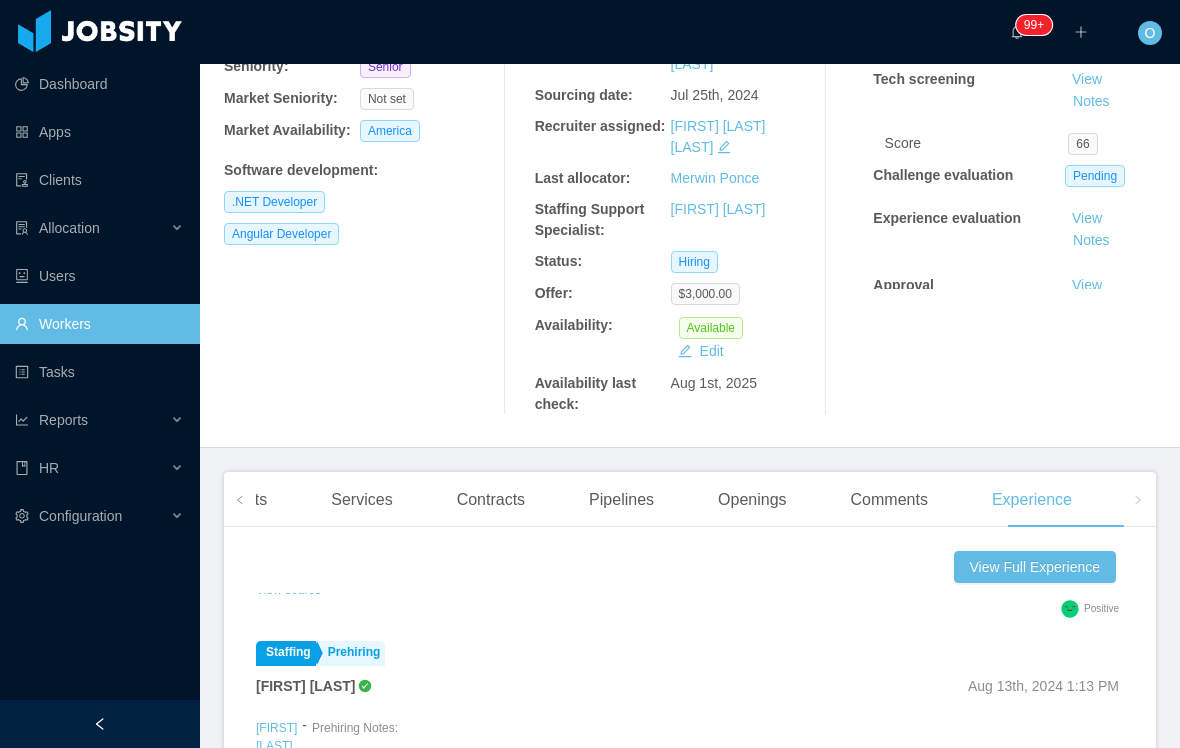 click on "Openings" at bounding box center (752, 500) 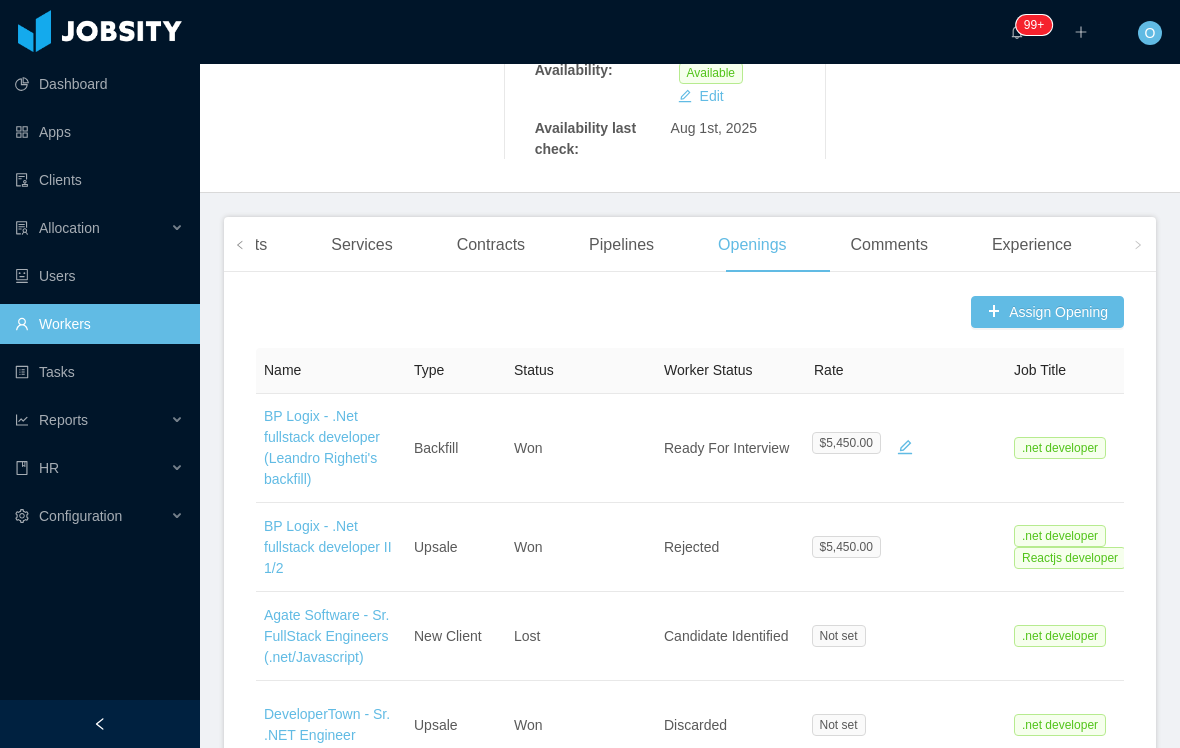 scroll, scrollTop: 487, scrollLeft: 0, axis: vertical 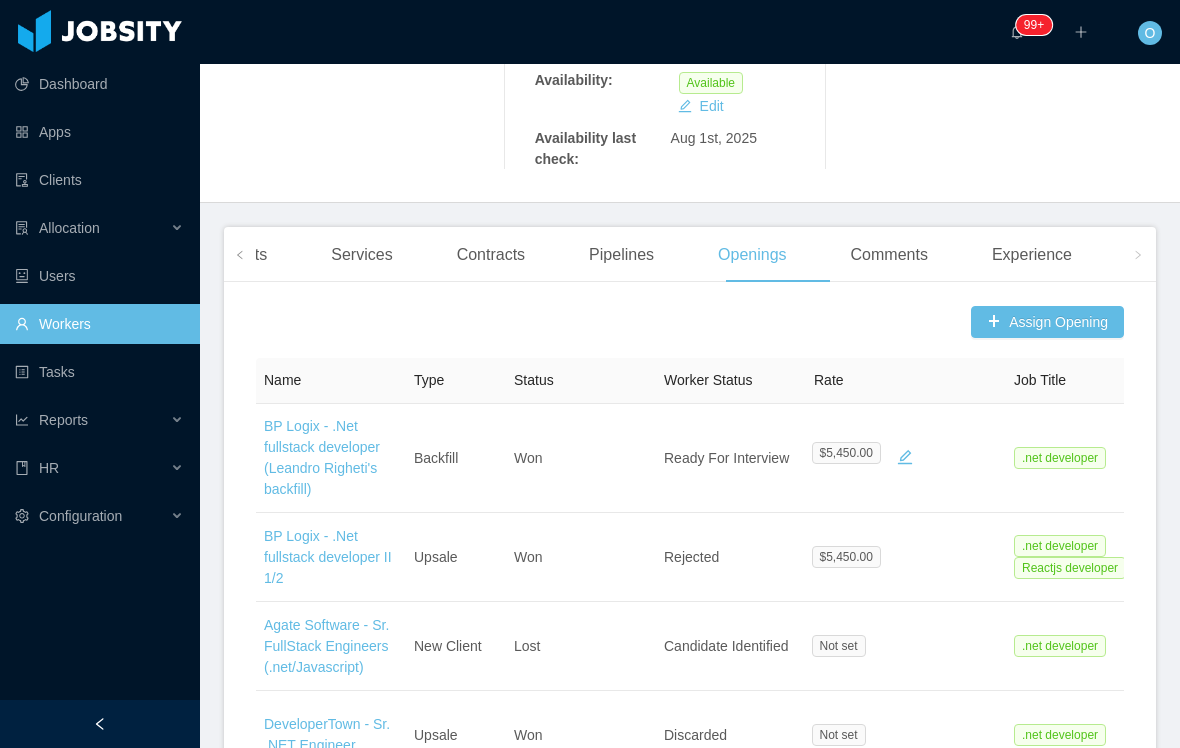 click on "Documents" at bounding box center [226, 255] 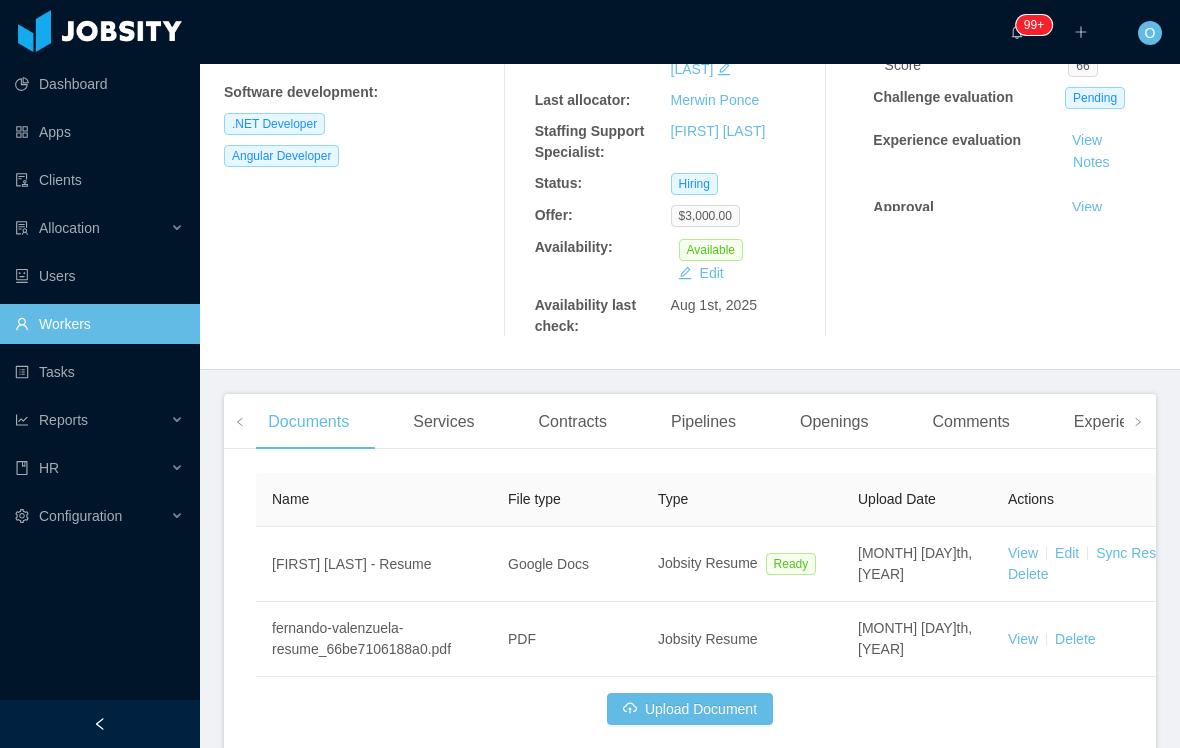 click on "Documents" at bounding box center (308, 422) 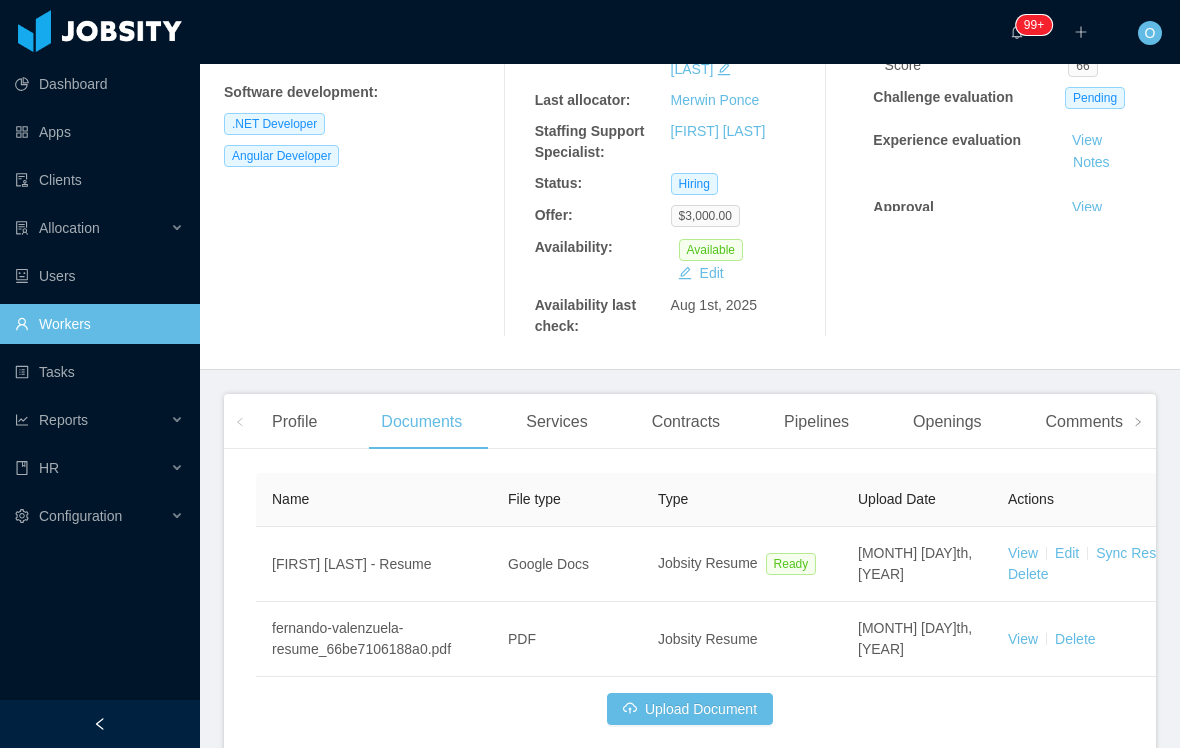 click on "Profile" at bounding box center [294, 422] 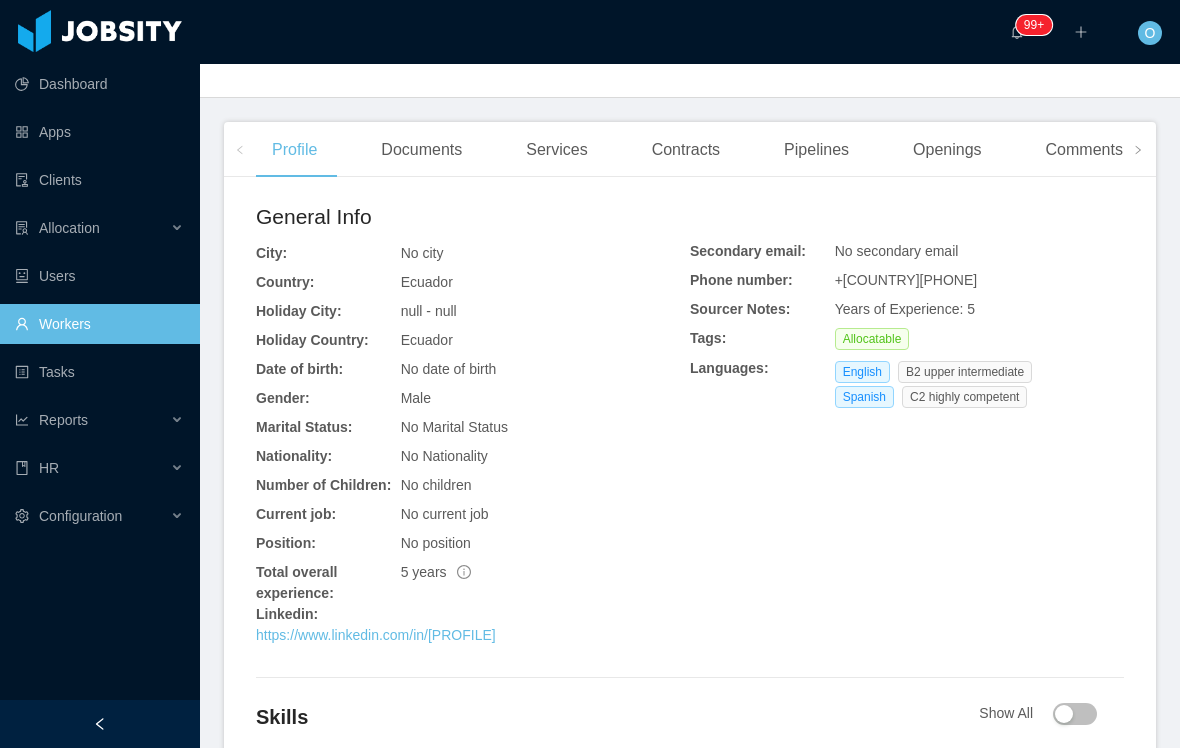 scroll, scrollTop: 613, scrollLeft: 0, axis: vertical 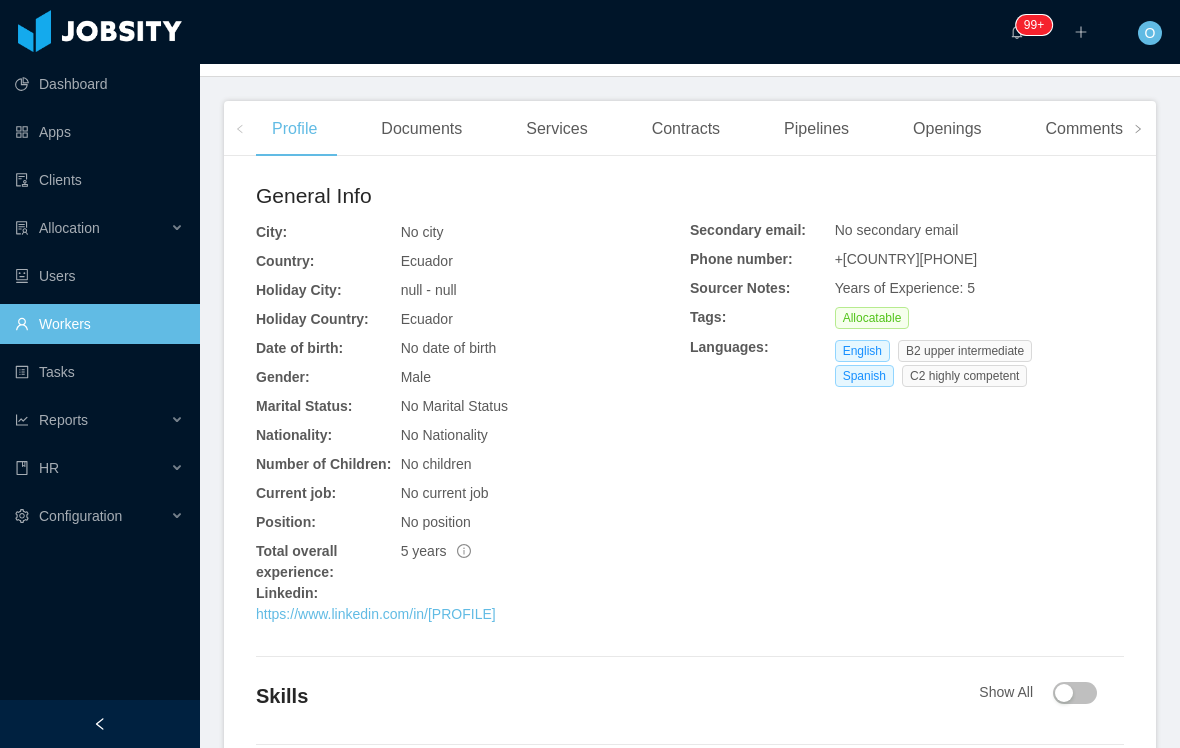click on "https://www.linkedin.com/in/fernando-valenzuela-asimbaya" at bounding box center (376, 614) 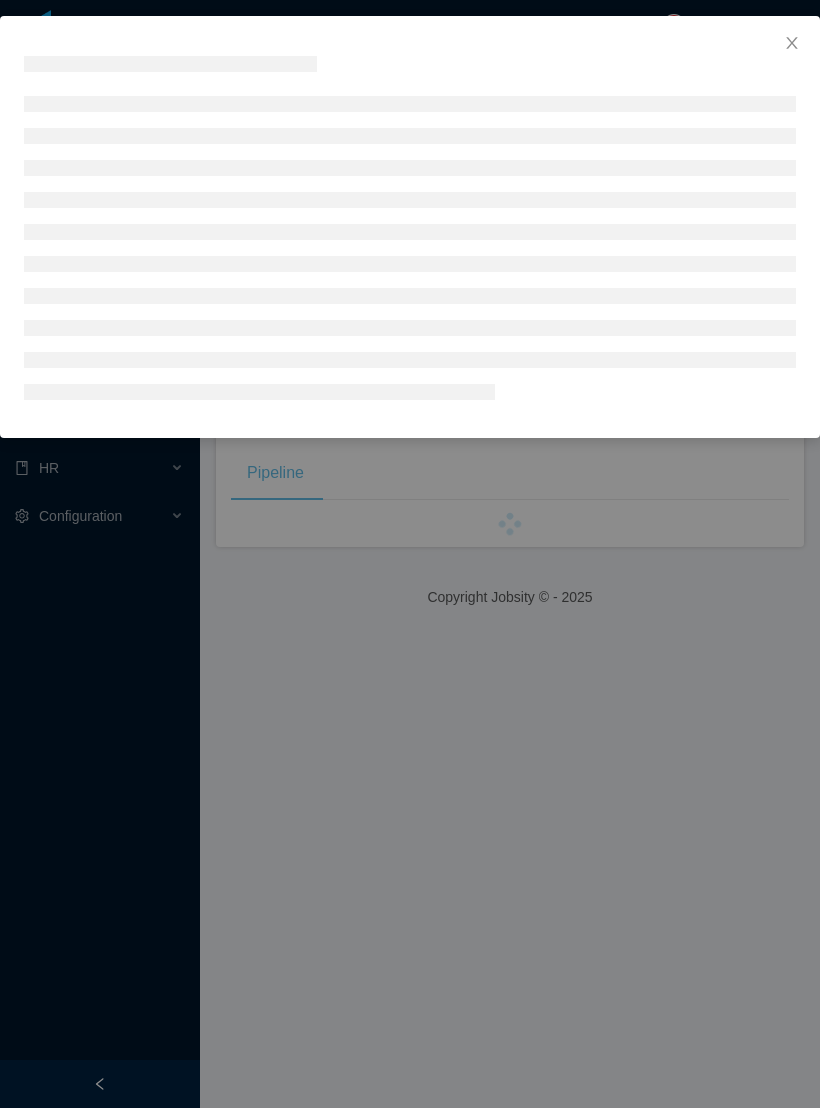scroll, scrollTop: 0, scrollLeft: 0, axis: both 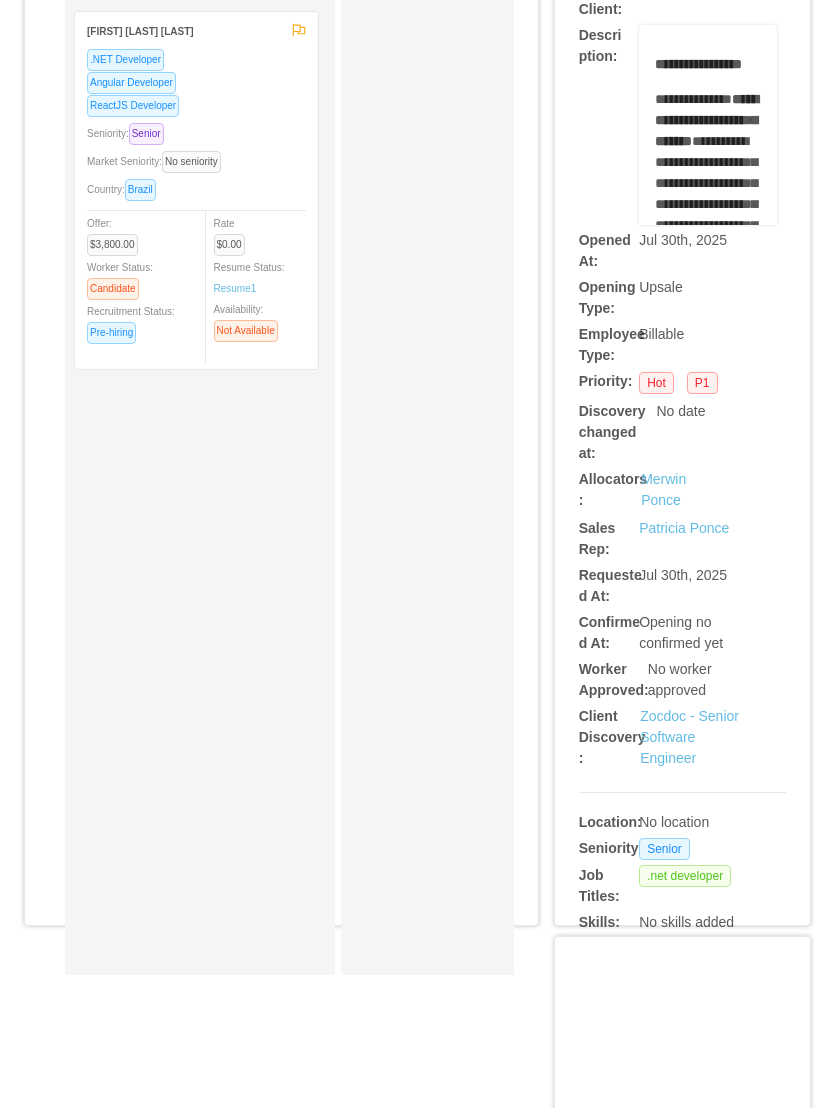 click on "Zocdoc - Senior Software Engineer" at bounding box center [689, 737] 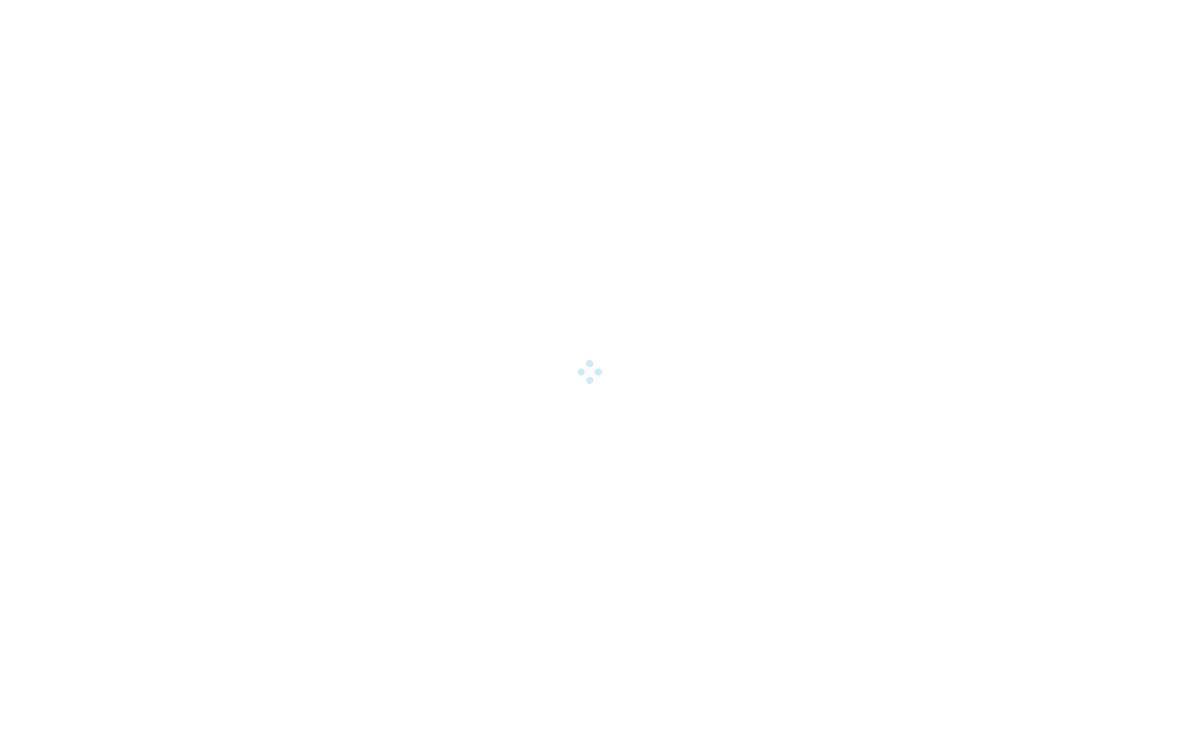 scroll, scrollTop: 0, scrollLeft: 0, axis: both 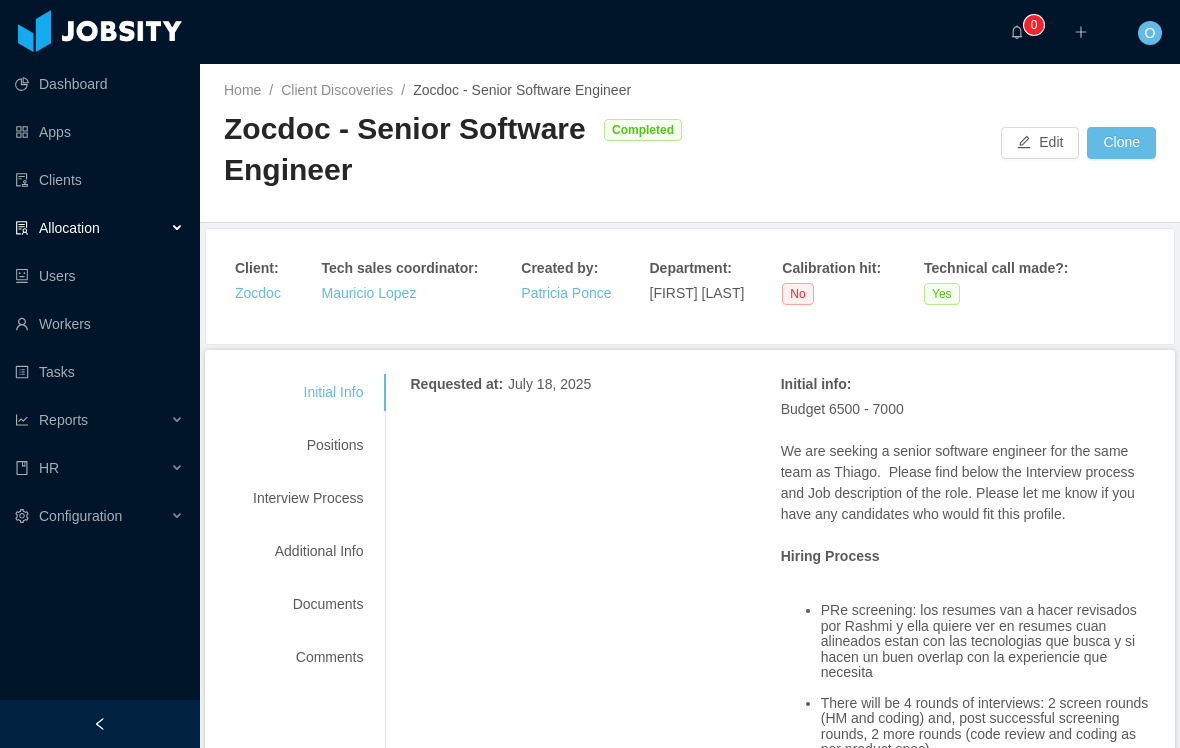 click on "Positions" at bounding box center (308, 445) 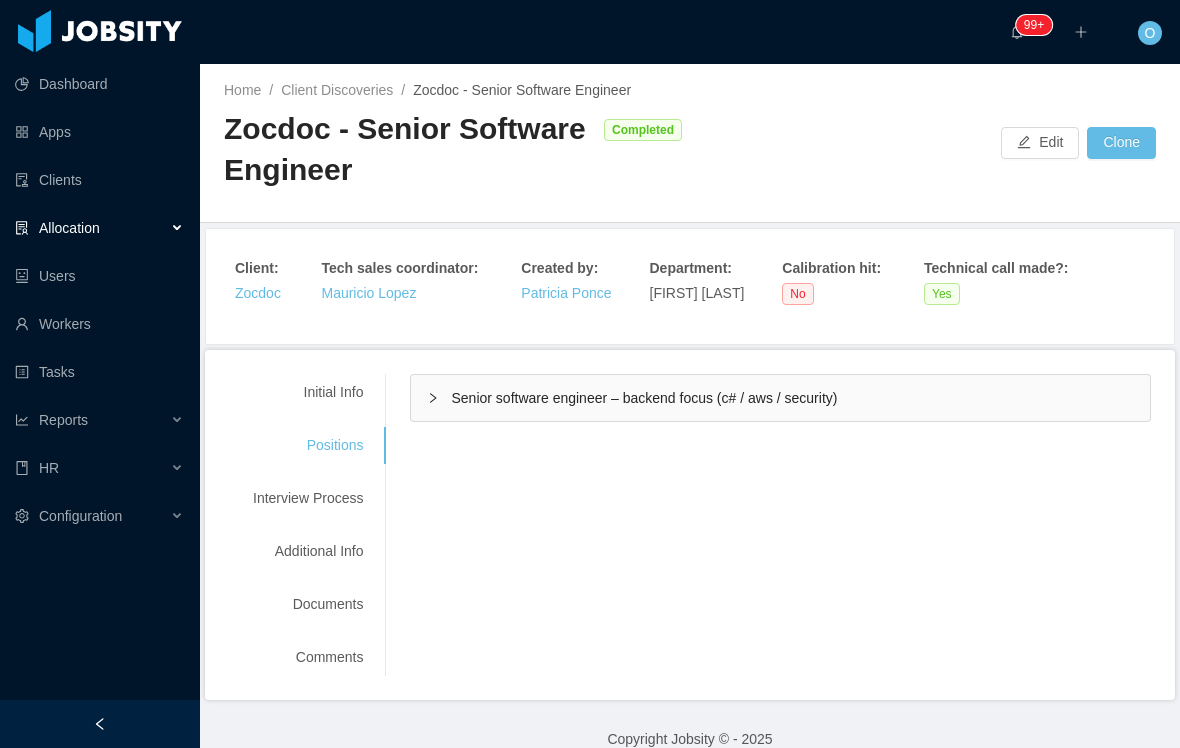 click on "Senior software engineer – backend focus (c# / aws / security)" 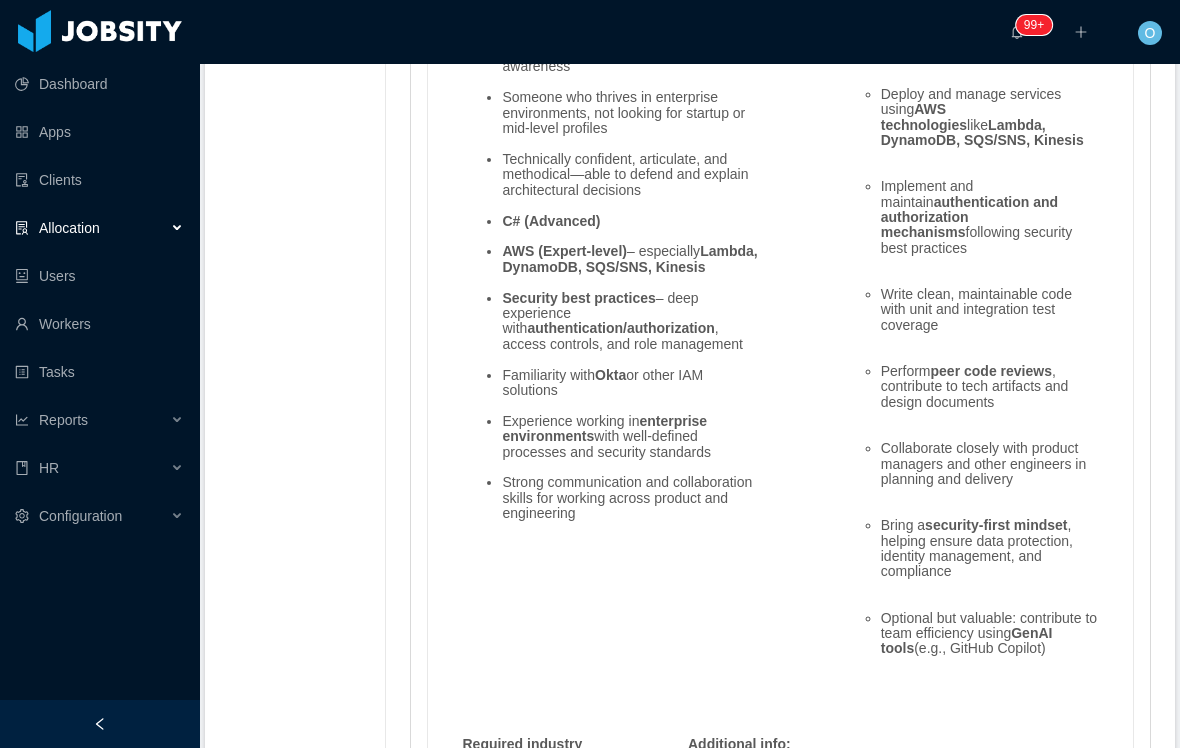 scroll, scrollTop: 1953, scrollLeft: 0, axis: vertical 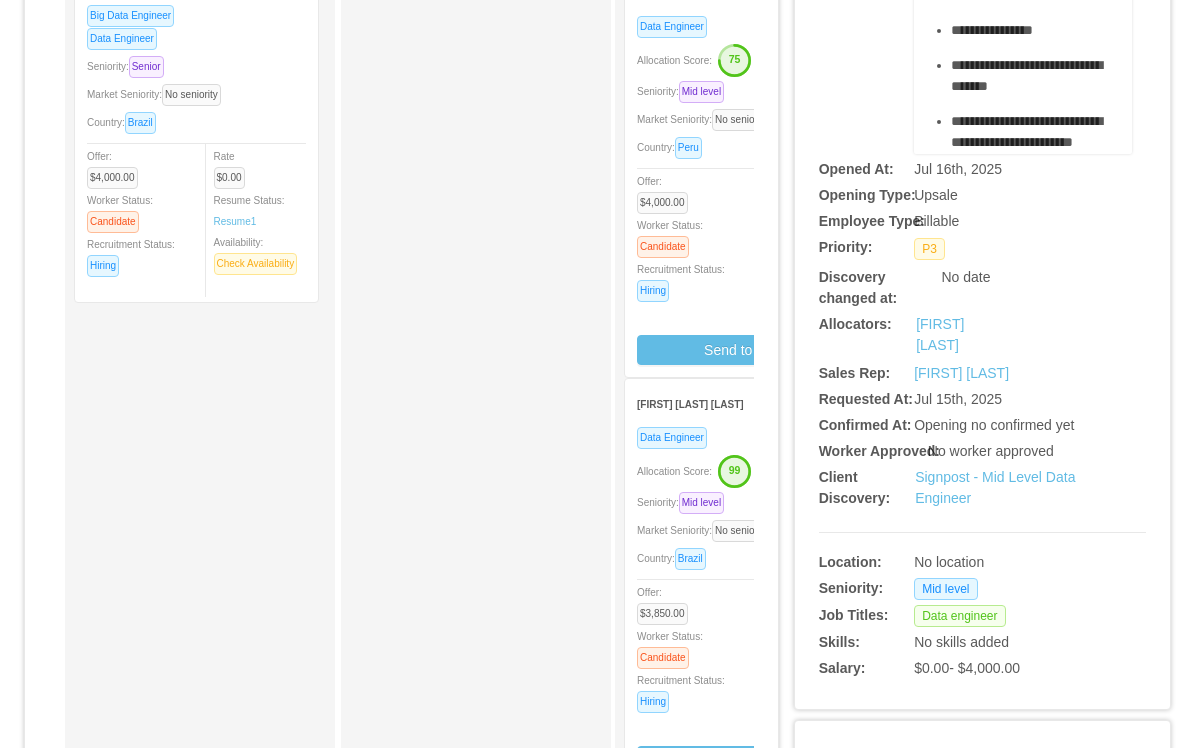 click on "Signpost - Mid Level Data Engineer" at bounding box center (995, 487) 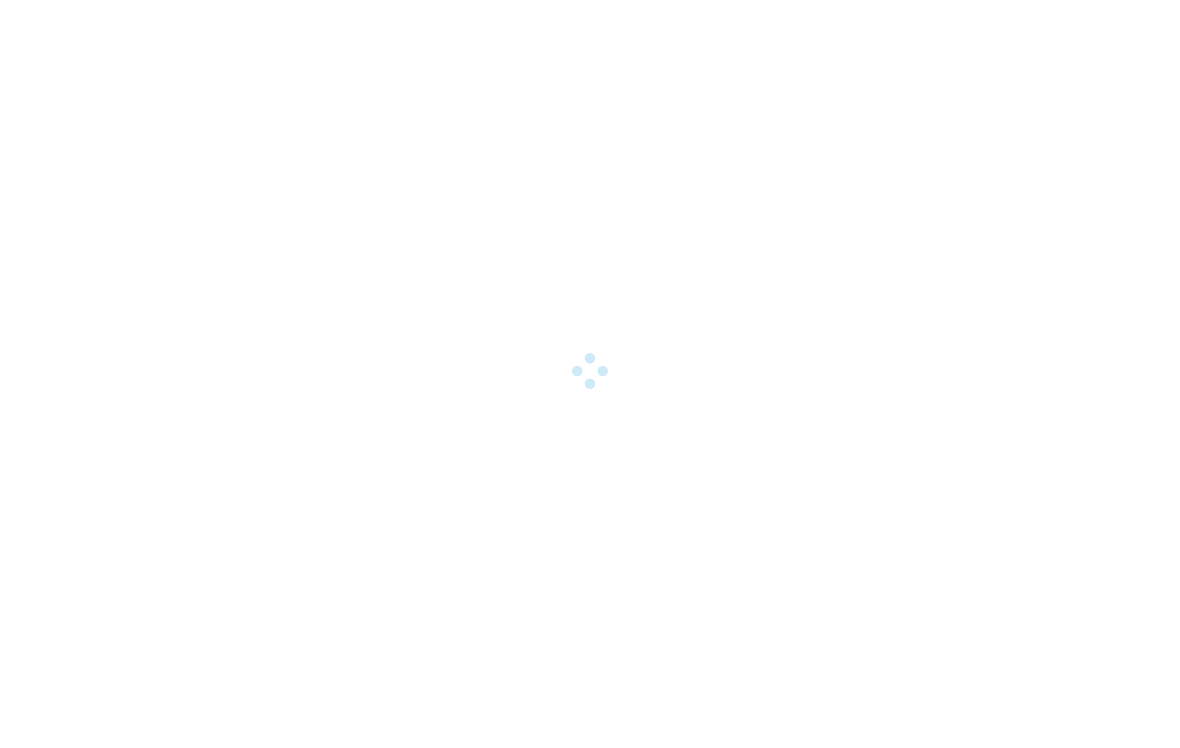 scroll, scrollTop: 0, scrollLeft: 0, axis: both 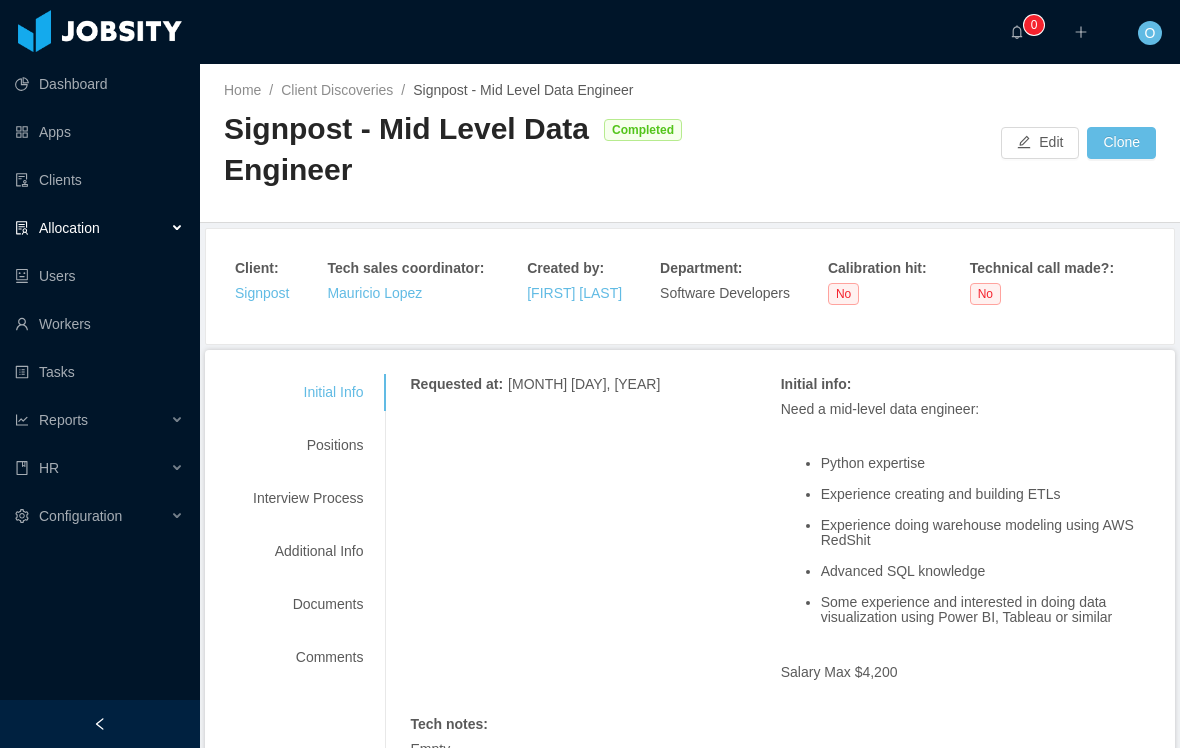 click on "Positions" at bounding box center (308, 445) 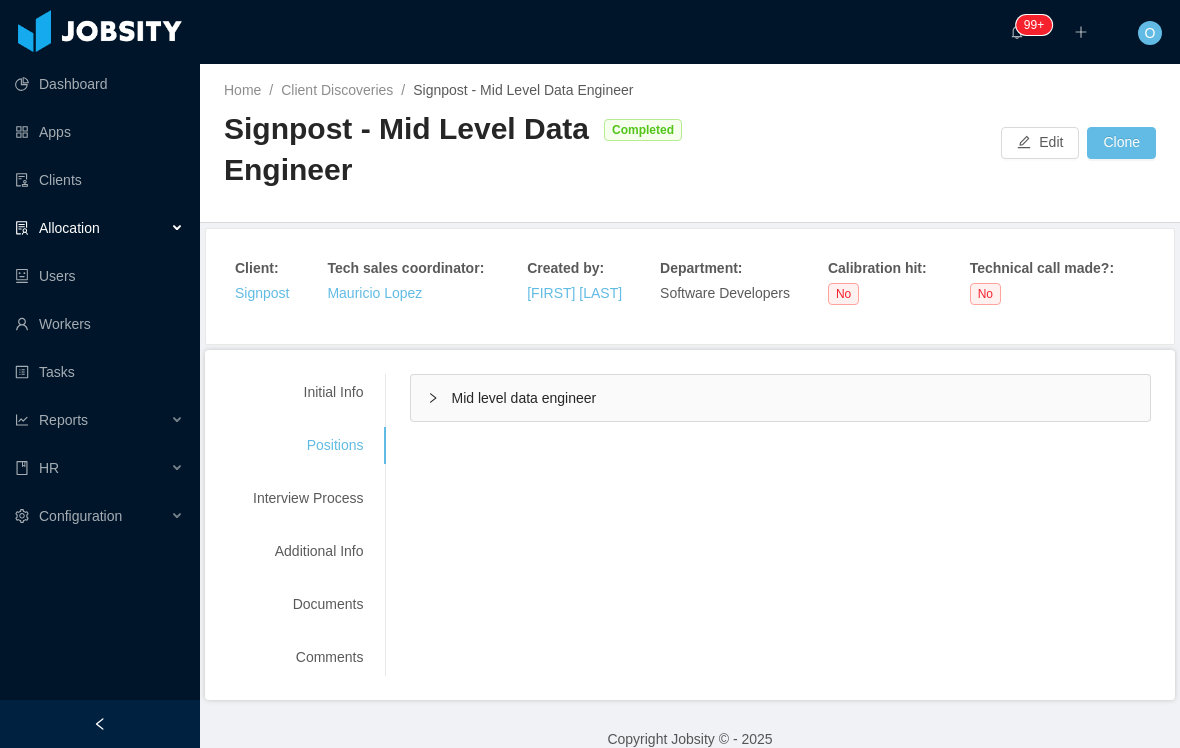click on "Mid level data engineer" at bounding box center [780, 398] 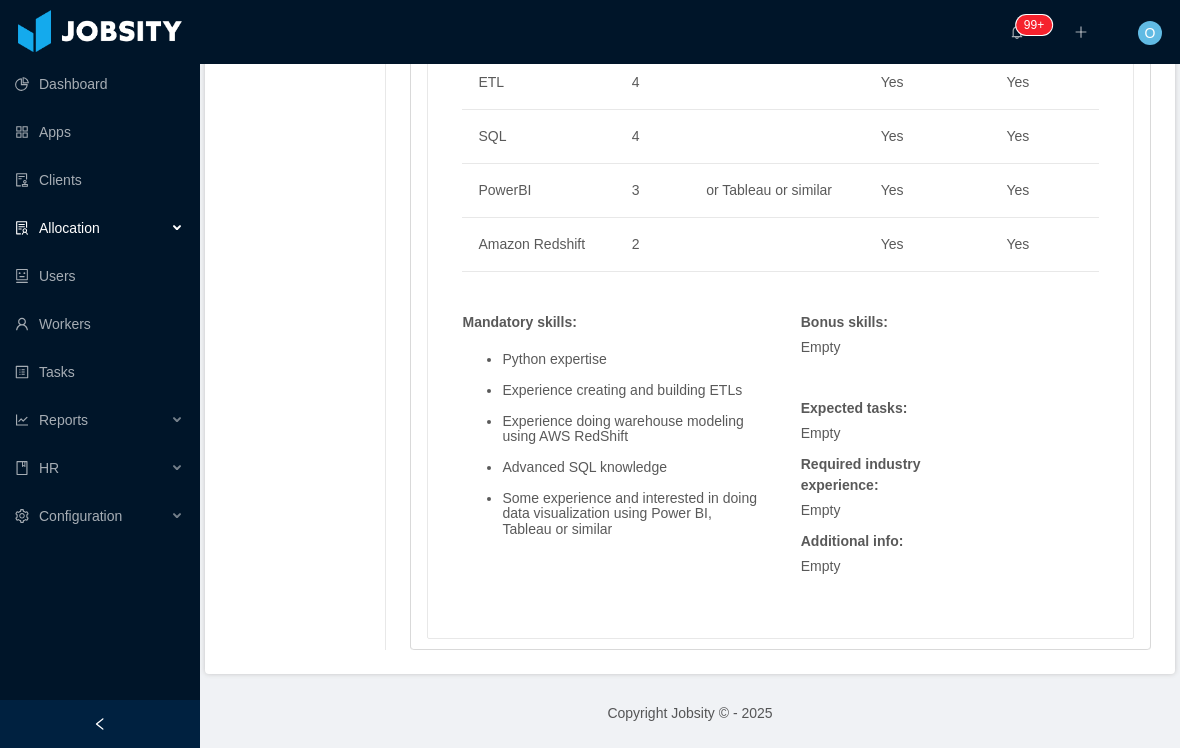 scroll, scrollTop: 1331, scrollLeft: 0, axis: vertical 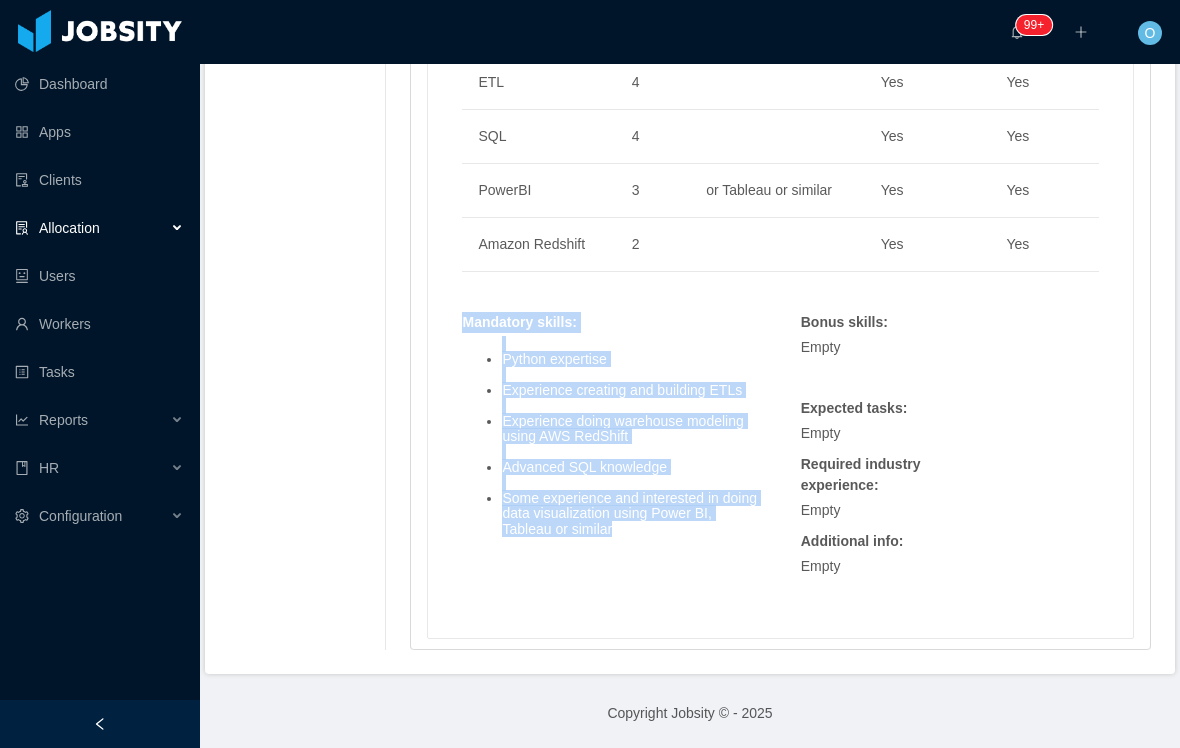 copy on "Mandatory skills :
Python expertise
Experience creating and building ETLs
Experience doing warehouse modeling using AWS RedShift
Advanced SQL knowledge
Some experience and interested in doing data visualization using Power BI, Tableau or similar" 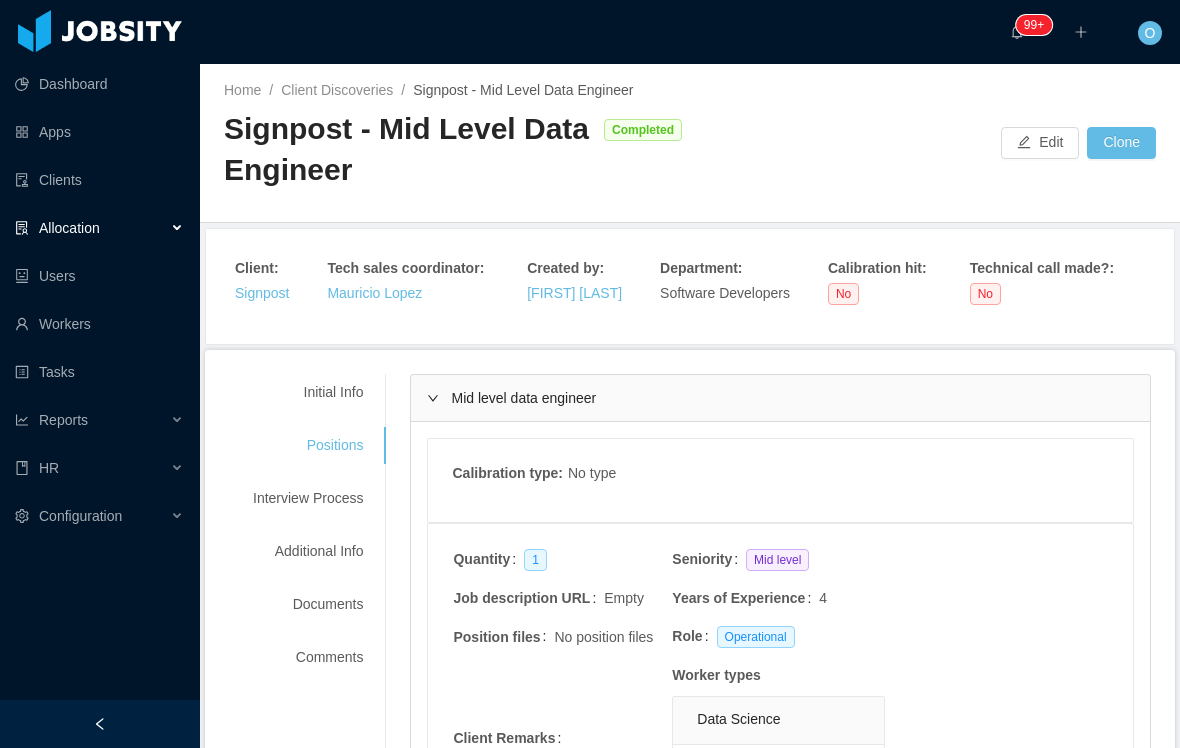 scroll, scrollTop: 0, scrollLeft: 0, axis: both 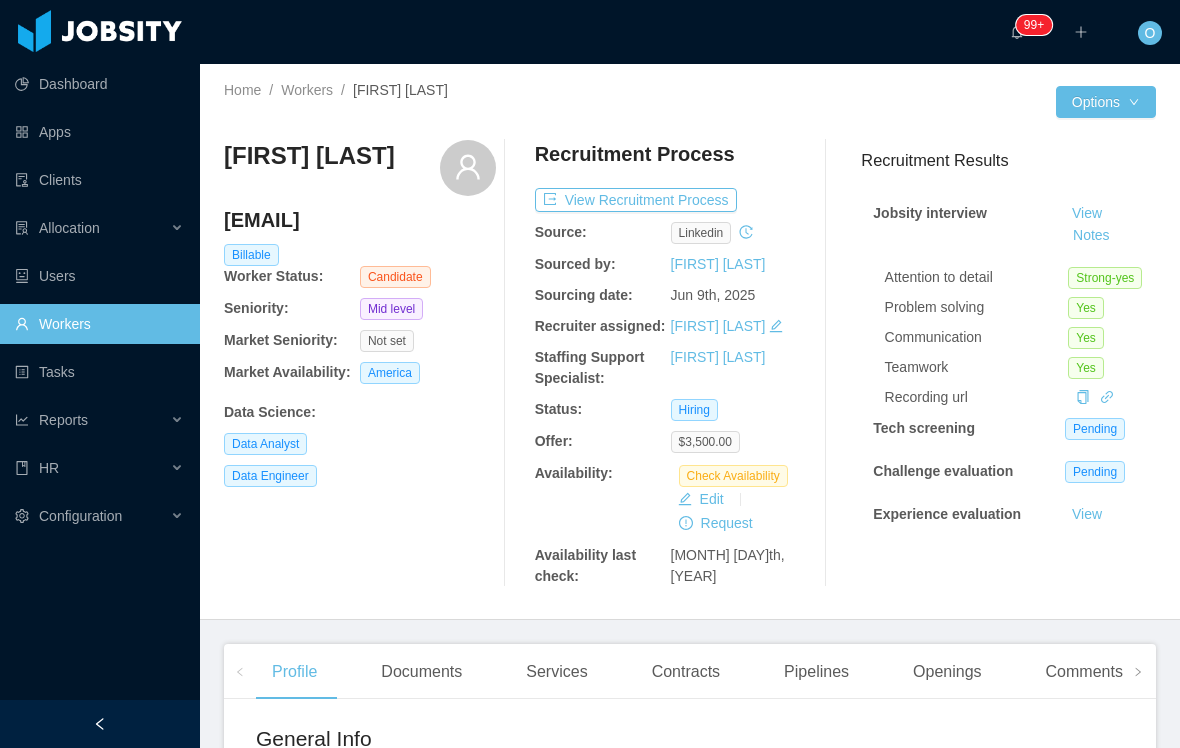 click at bounding box center [1138, 671] 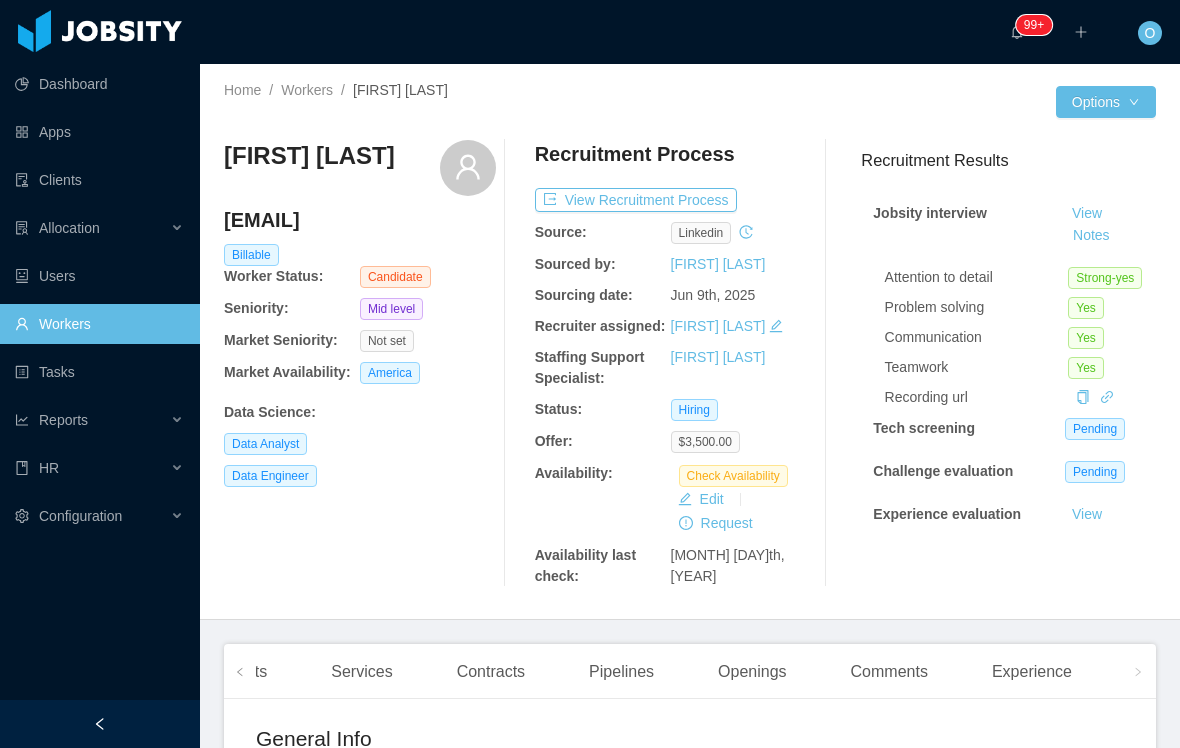 click on "Experience" at bounding box center [1032, 672] 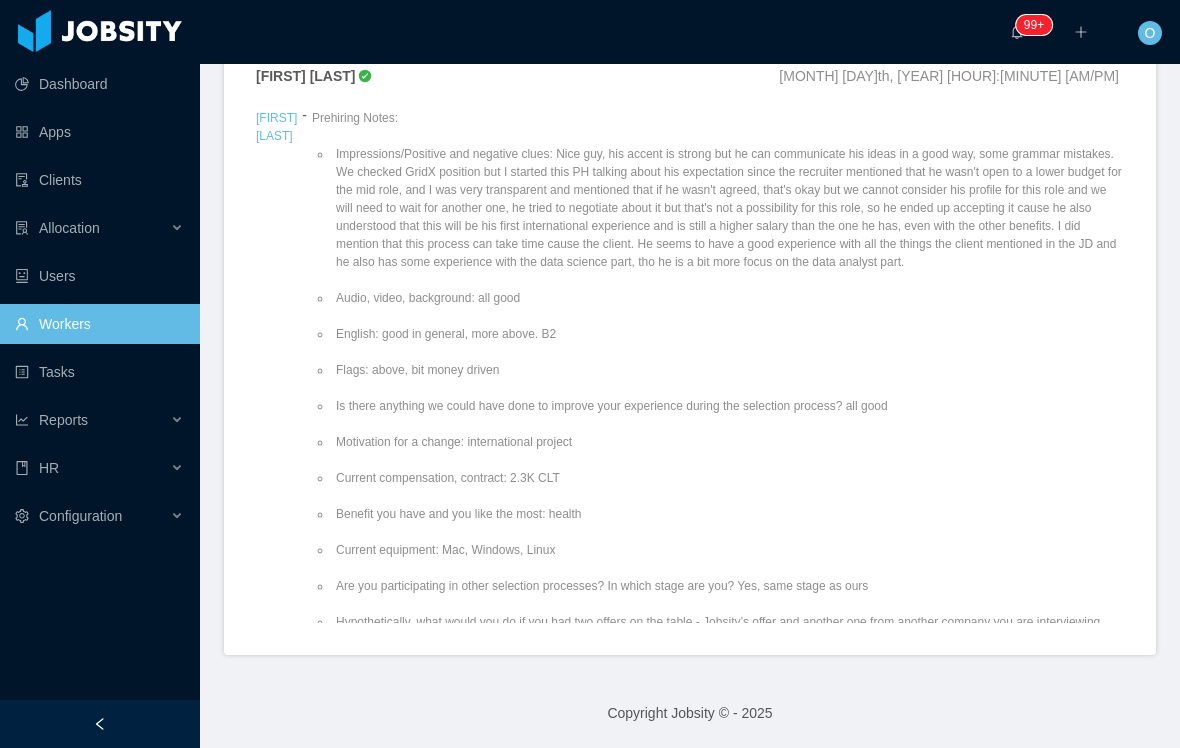 scroll, scrollTop: 763, scrollLeft: 0, axis: vertical 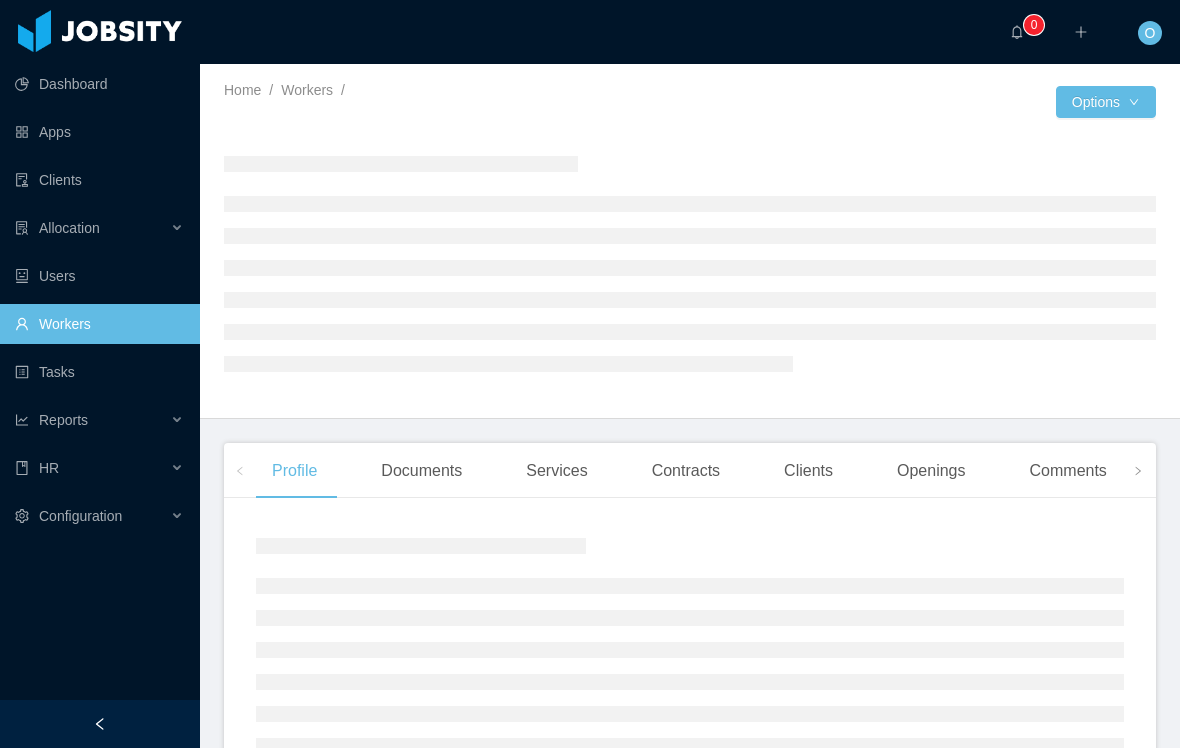 click 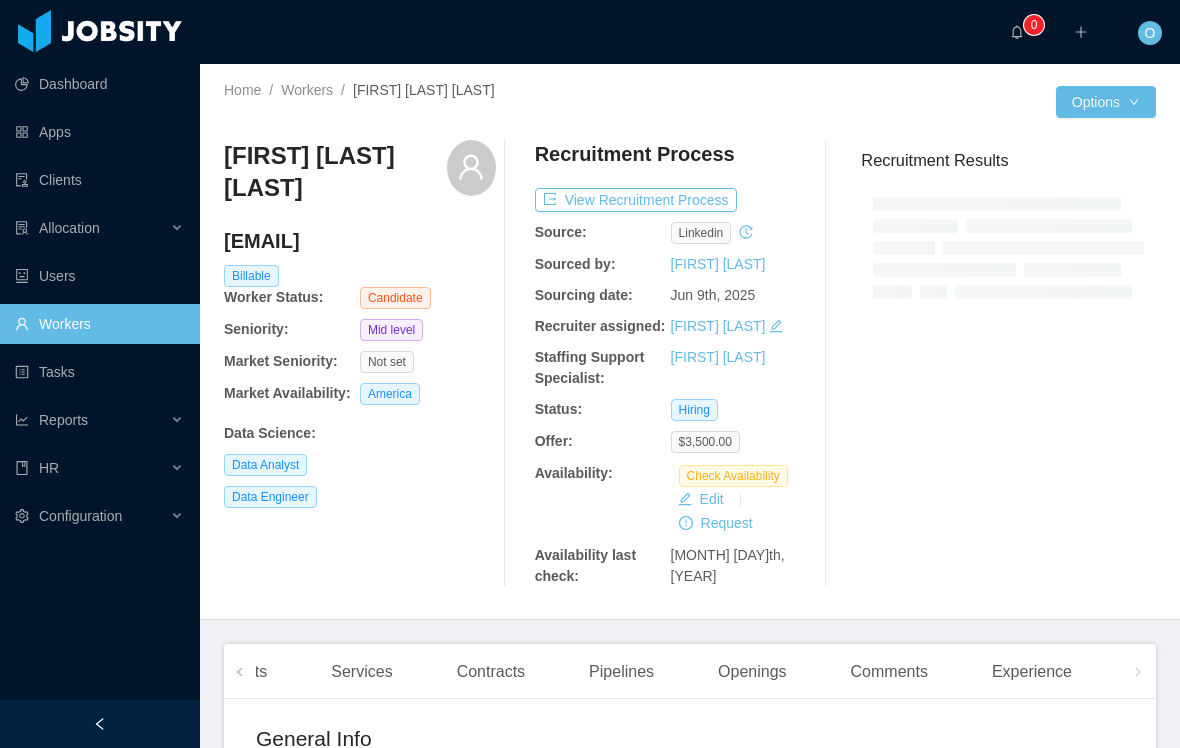 click on "Recruitment Results" at bounding box center (1000, 363) 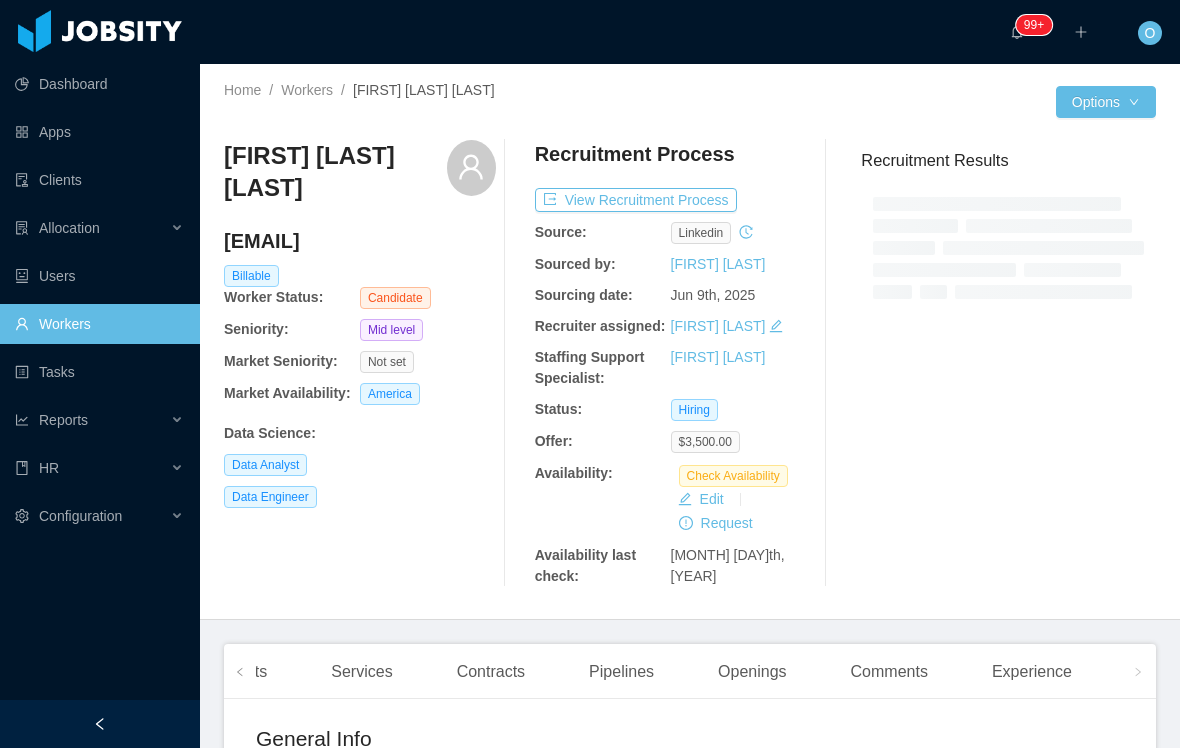click on "Experience" at bounding box center [1032, 672] 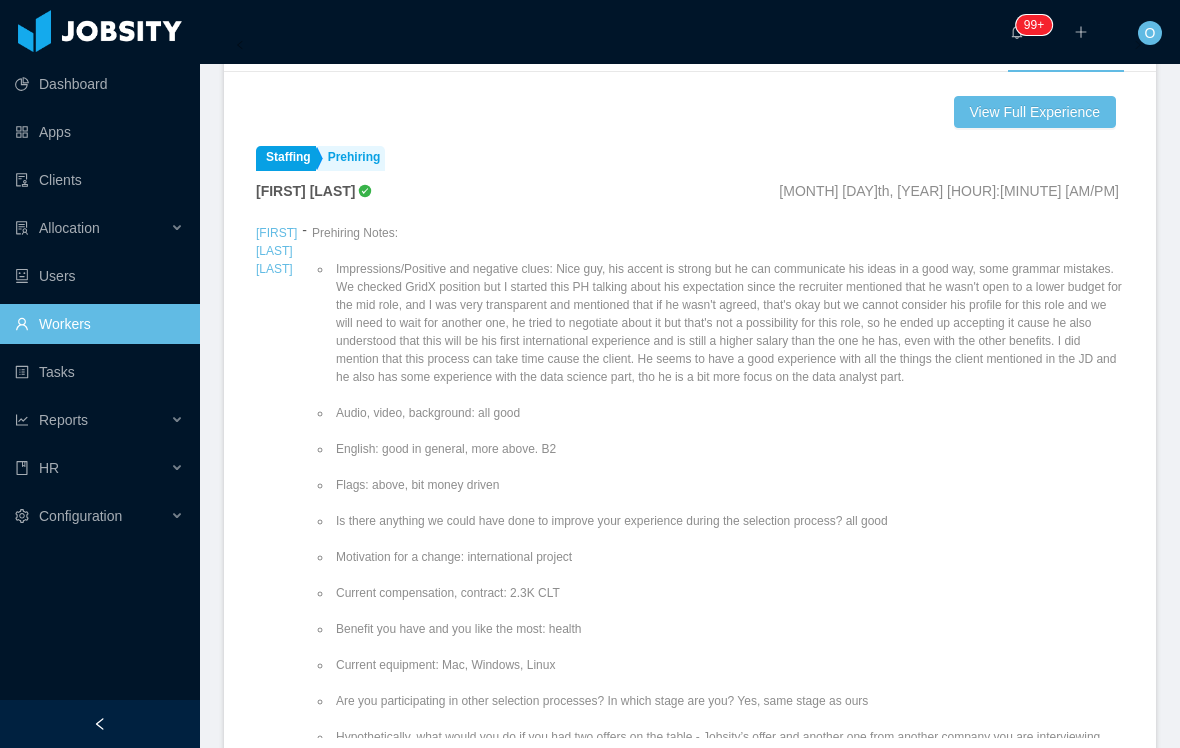 scroll, scrollTop: 697, scrollLeft: 0, axis: vertical 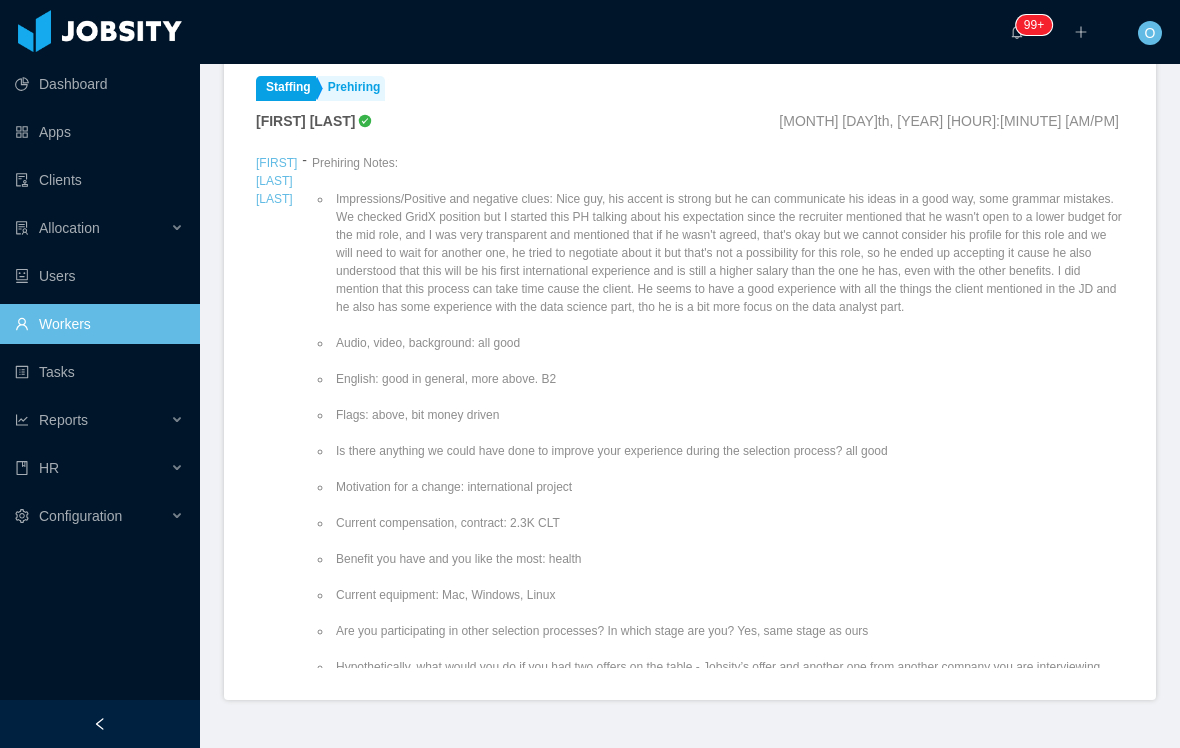 click on "Impressions/Positive and negative clues: Nice guy, his accent is strong but he can communicate his ideas in a good way, some grammar mistakes. We checked GridX position but I started this PH talking about his expectation since the recruiter mentioned that he wasn't open to a lower budget for the mid role, and I was very transparent and mentioned that if he wasn't agreed, that's okay but we cannot consider his profile for this role and we will need to wait for another one, he tried to negotiate about it but that's not a possibility for this role, so he ended up accepting it cause he also understood that this will be his first international experience and is still a higher salary than the one he has, even with the other benefits. I did mention that this process can take time cause the client. He seems to have a good experience with all the things the client mentioned in the JD and he also has some experience with the data science part, tho he is a bit more focus on the data analyst part. ES from interview: [PRICE]" at bounding box center [718, 586] 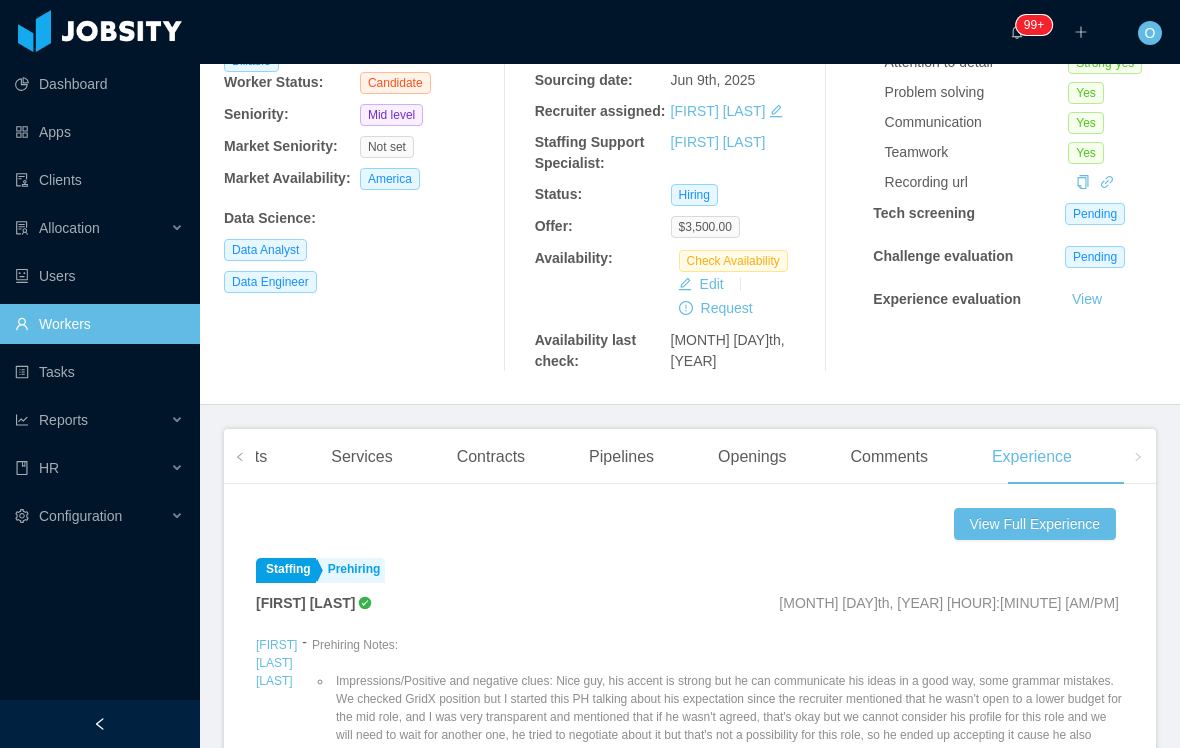 scroll, scrollTop: 211, scrollLeft: 0, axis: vertical 